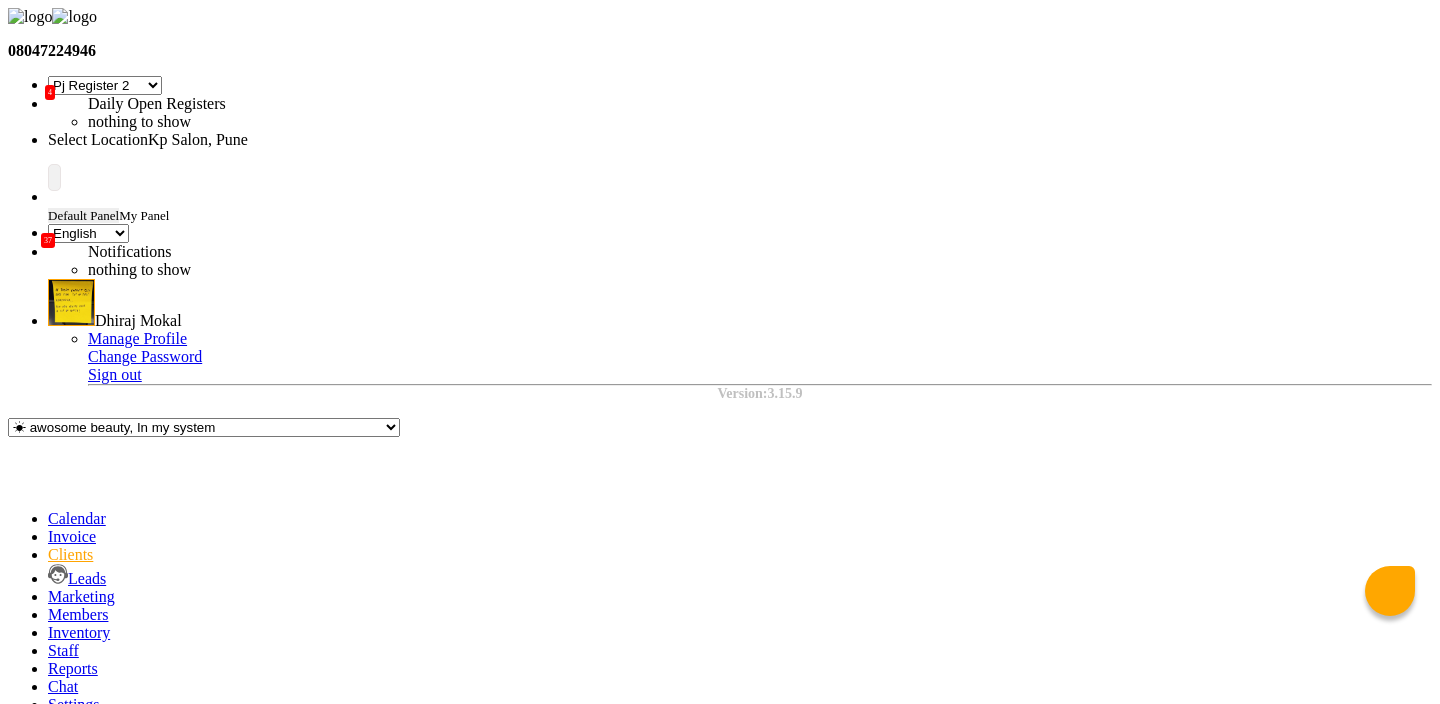 select on "15" 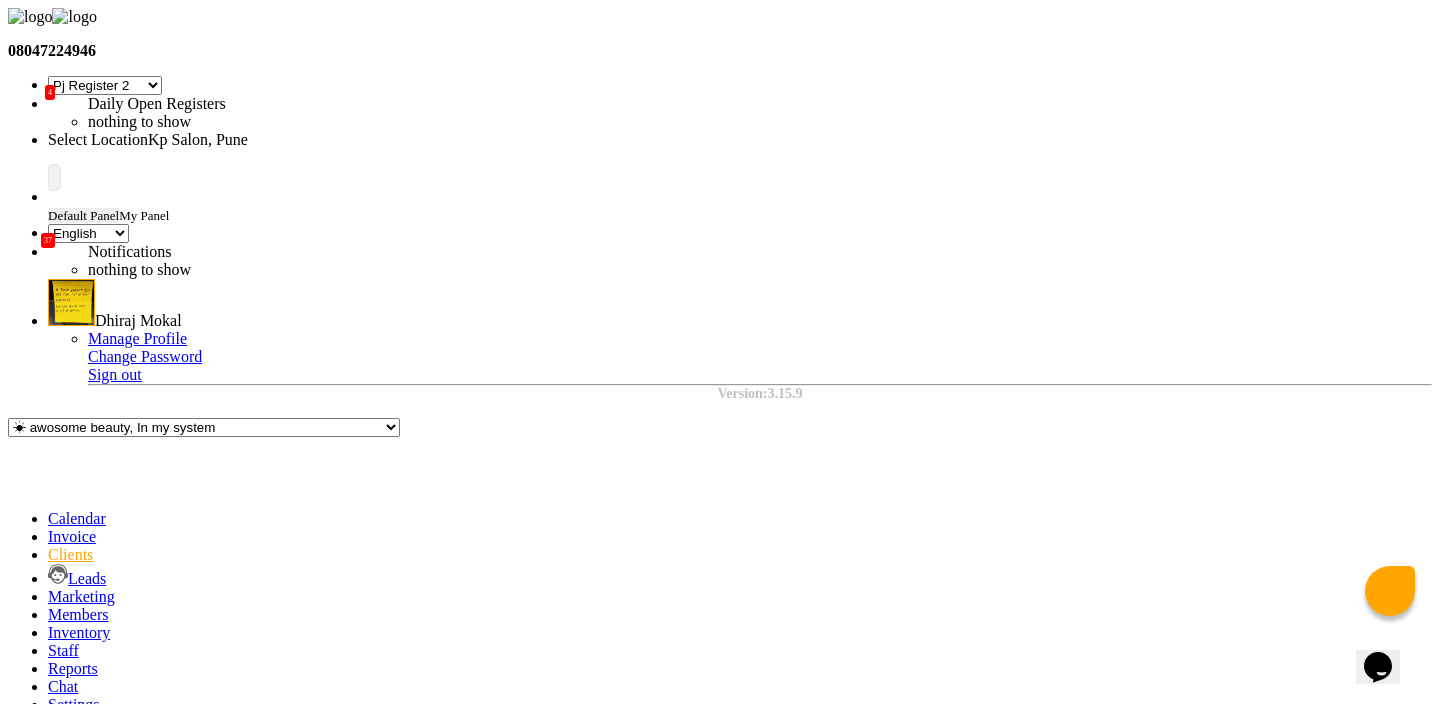 scroll, scrollTop: 0, scrollLeft: 0, axis: both 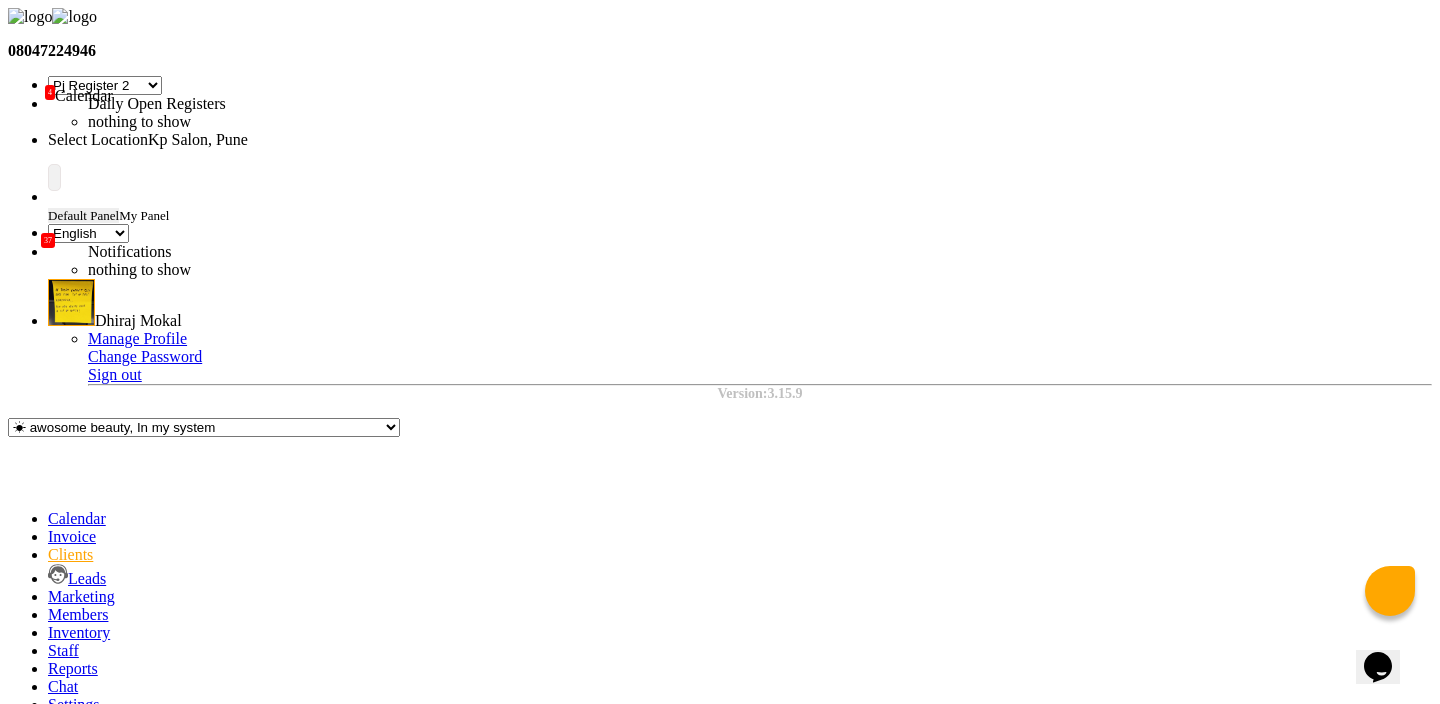 click 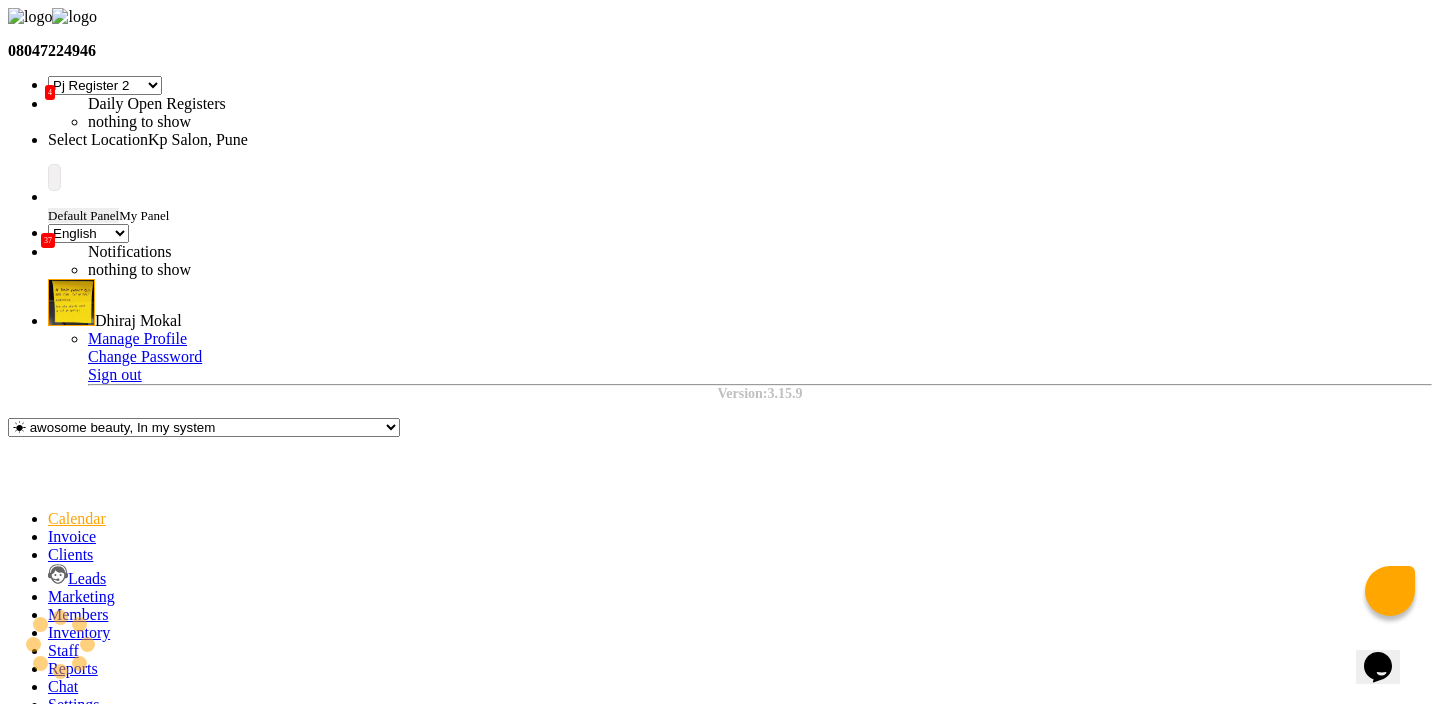 scroll, scrollTop: 529, scrollLeft: 0, axis: vertical 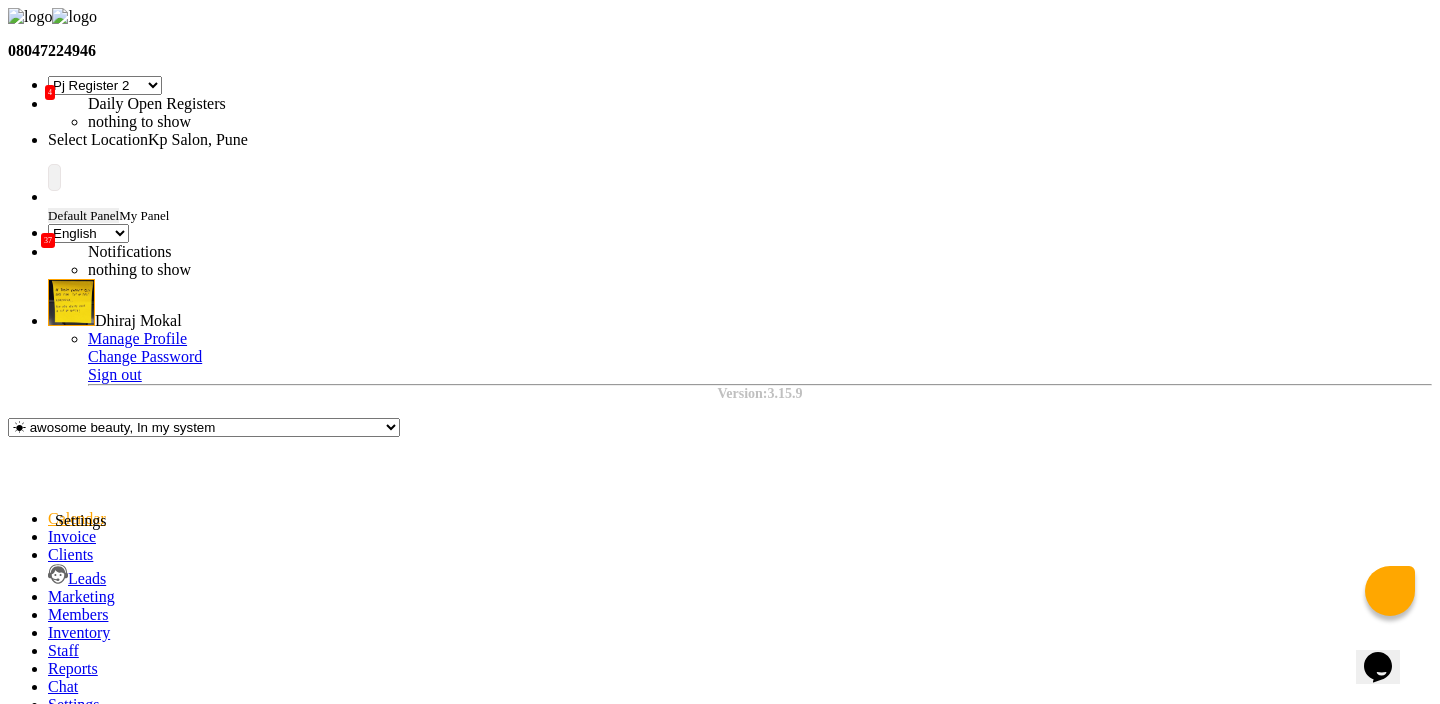 click 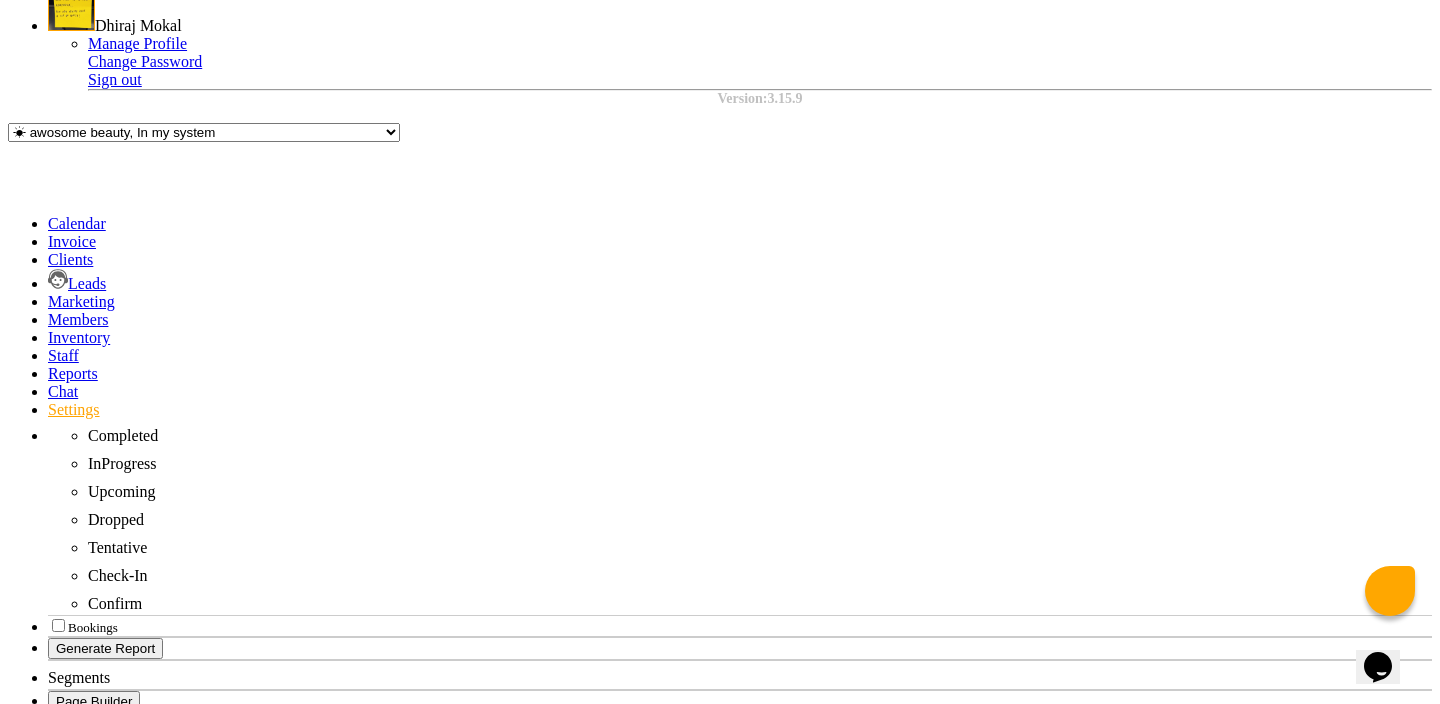 scroll, scrollTop: 271, scrollLeft: 0, axis: vertical 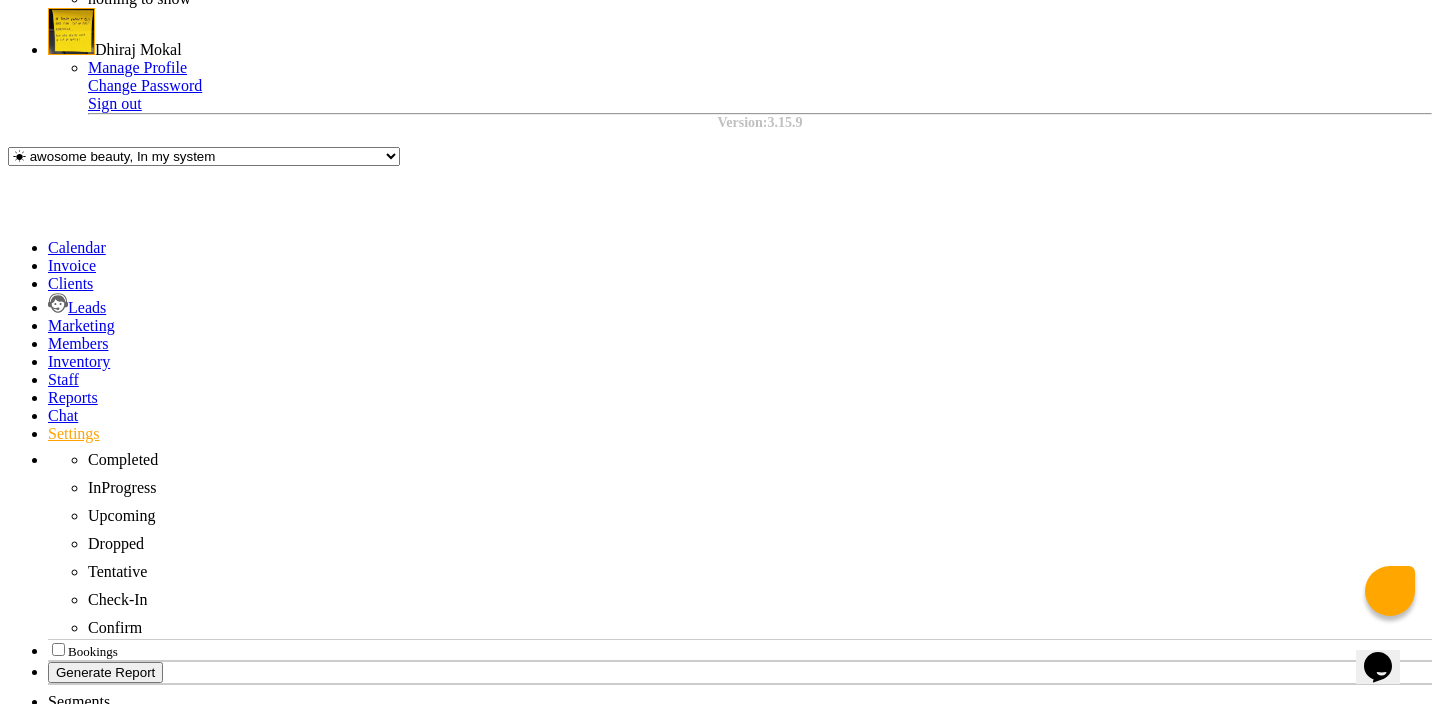 click on "Services" 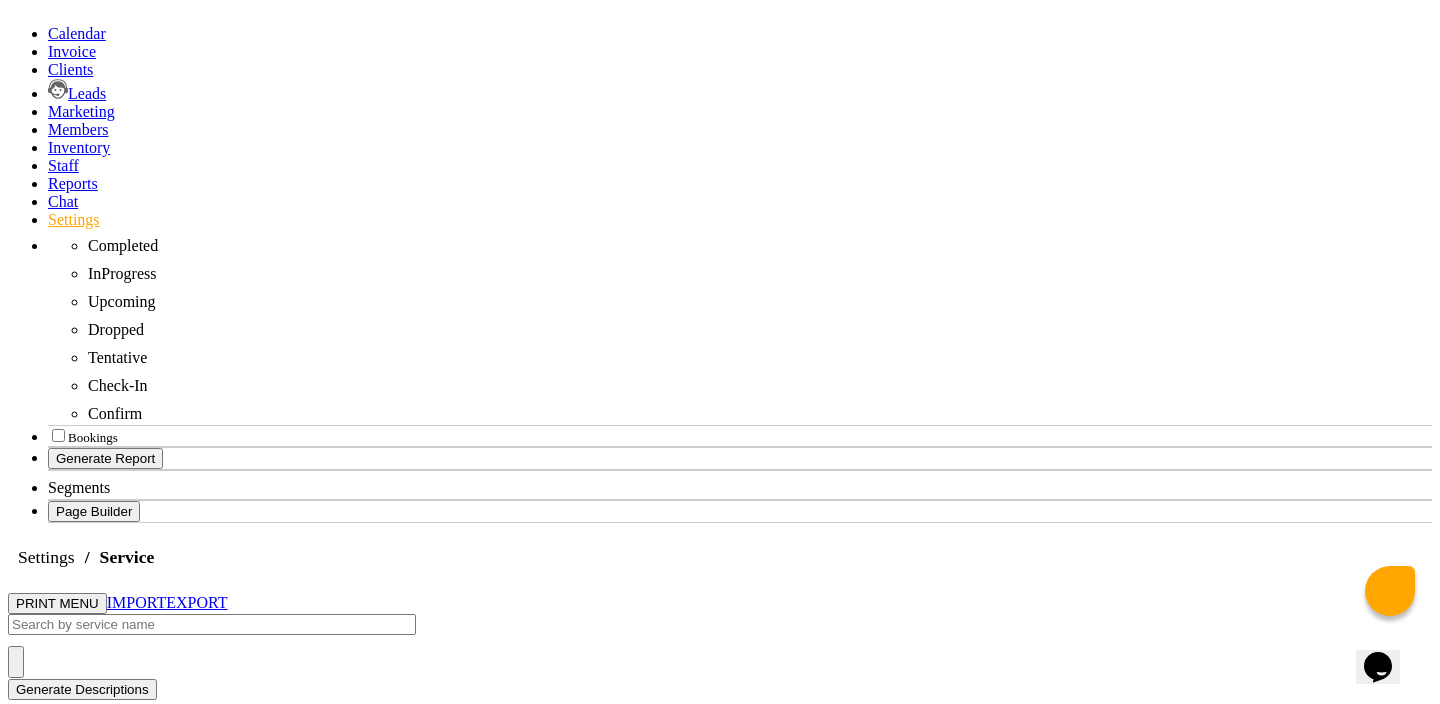 scroll, scrollTop: 516, scrollLeft: 0, axis: vertical 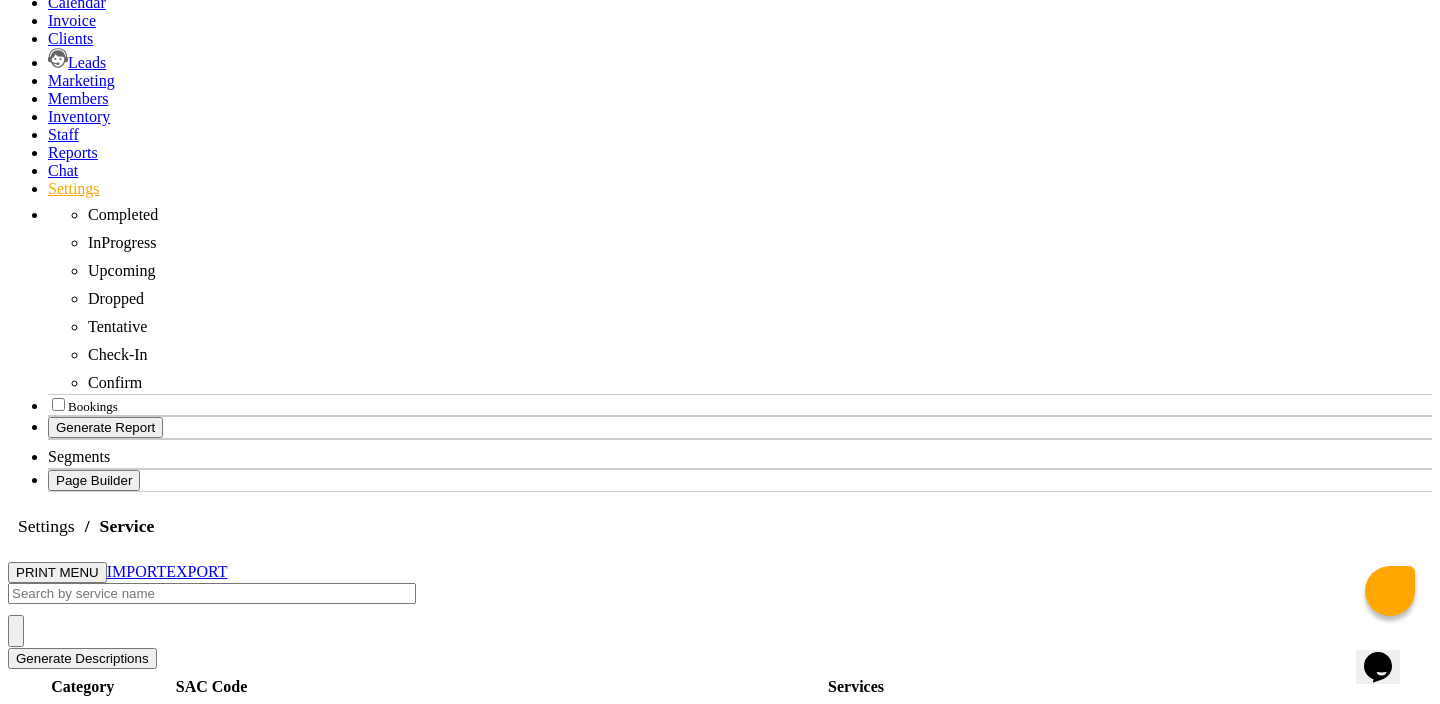 click on "Click here to add service" 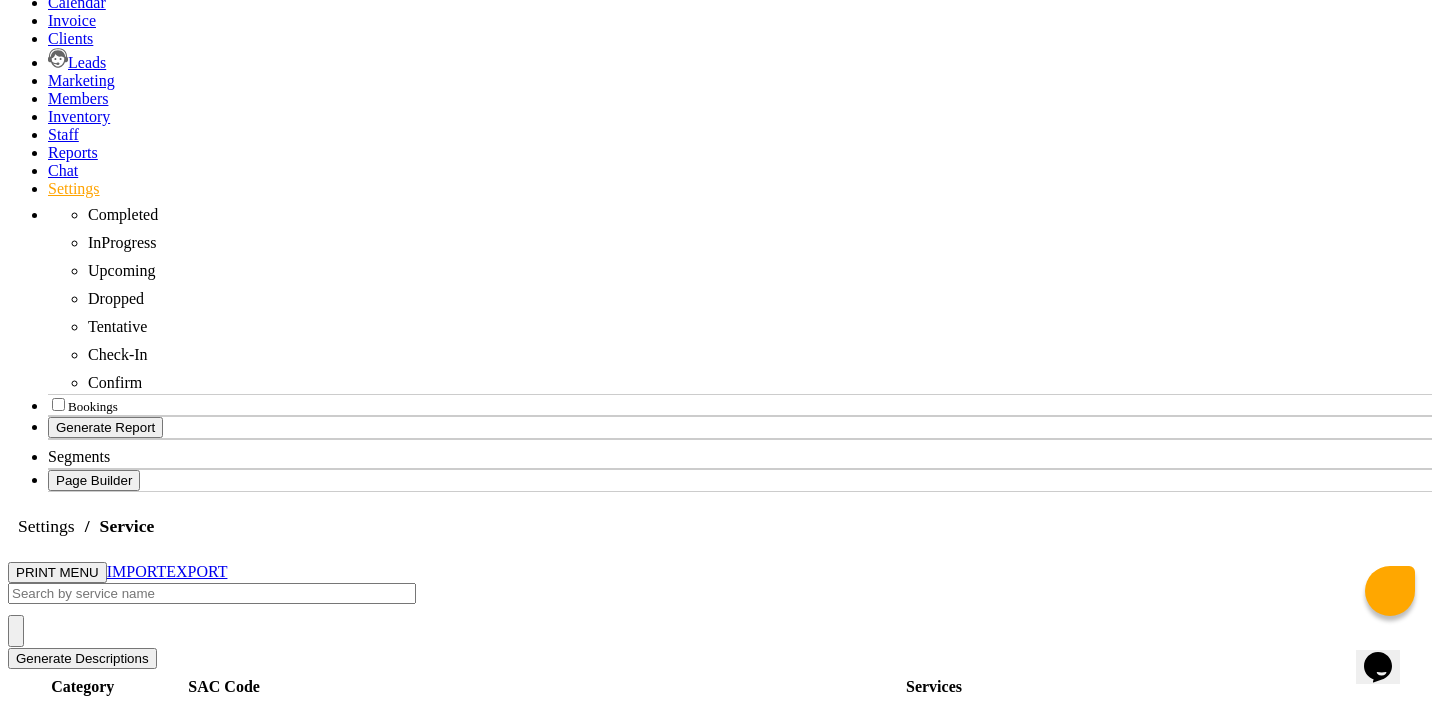 click 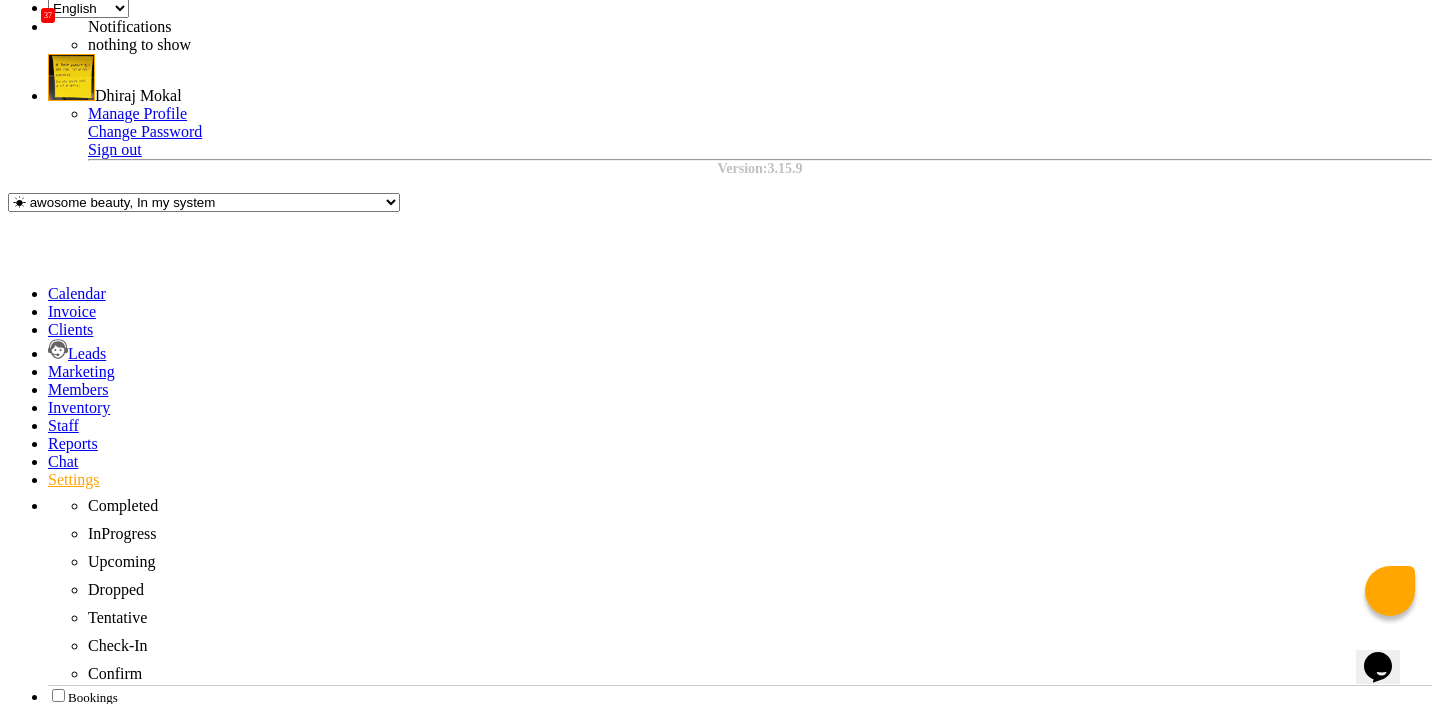 scroll, scrollTop: 0, scrollLeft: 0, axis: both 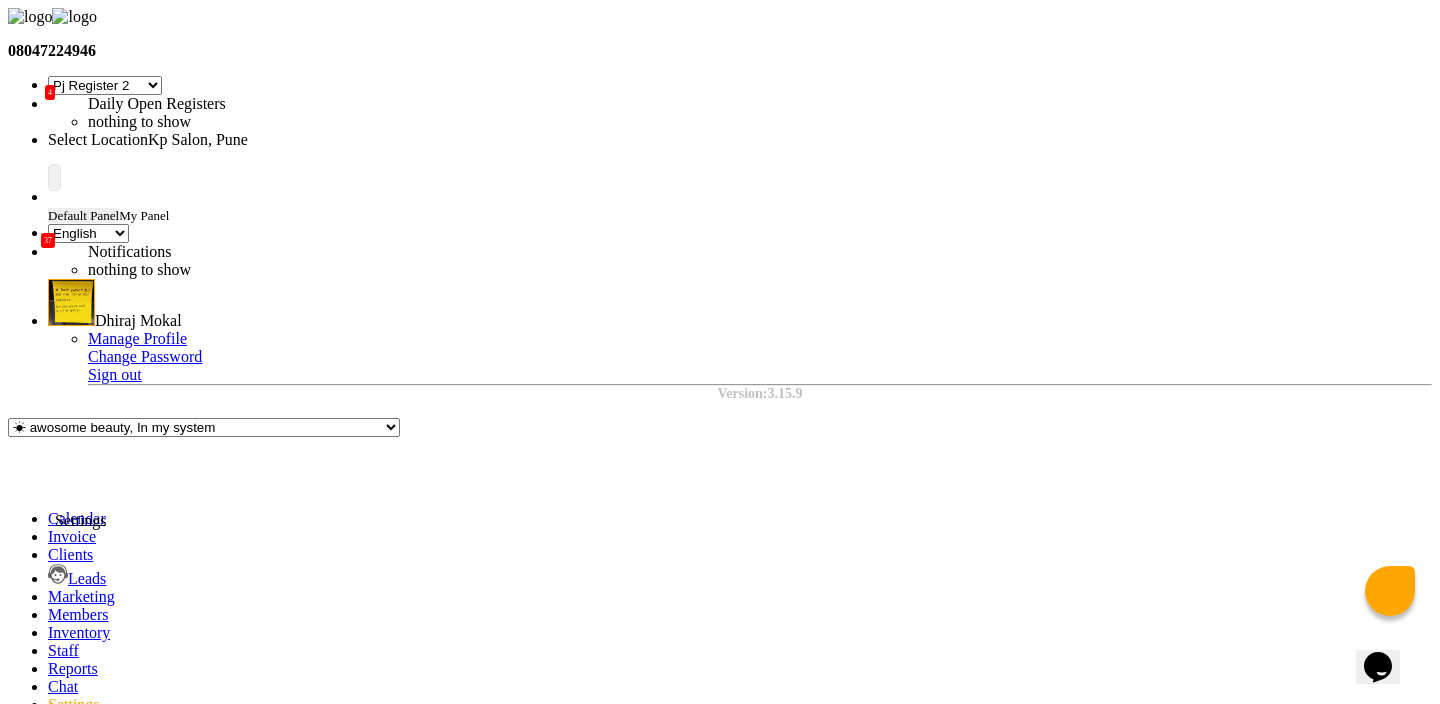 click on "Settings" 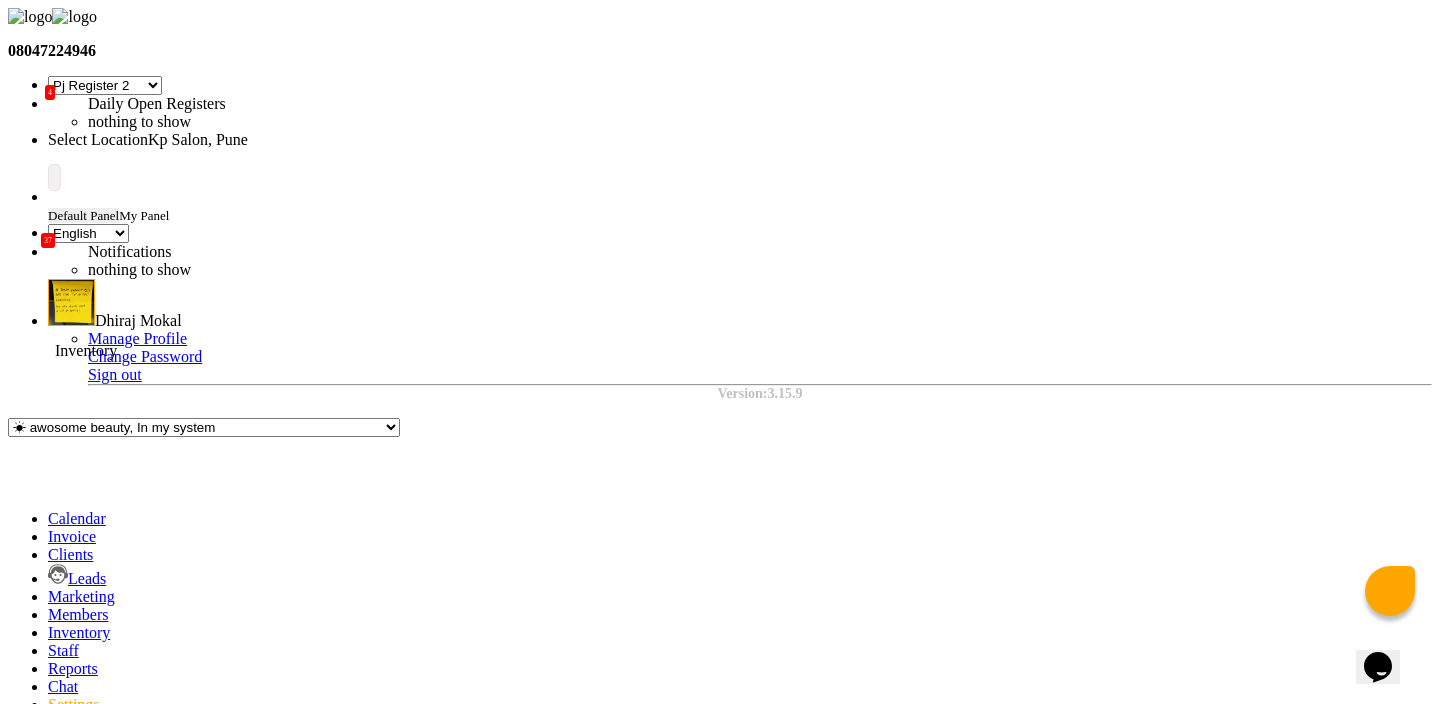 click 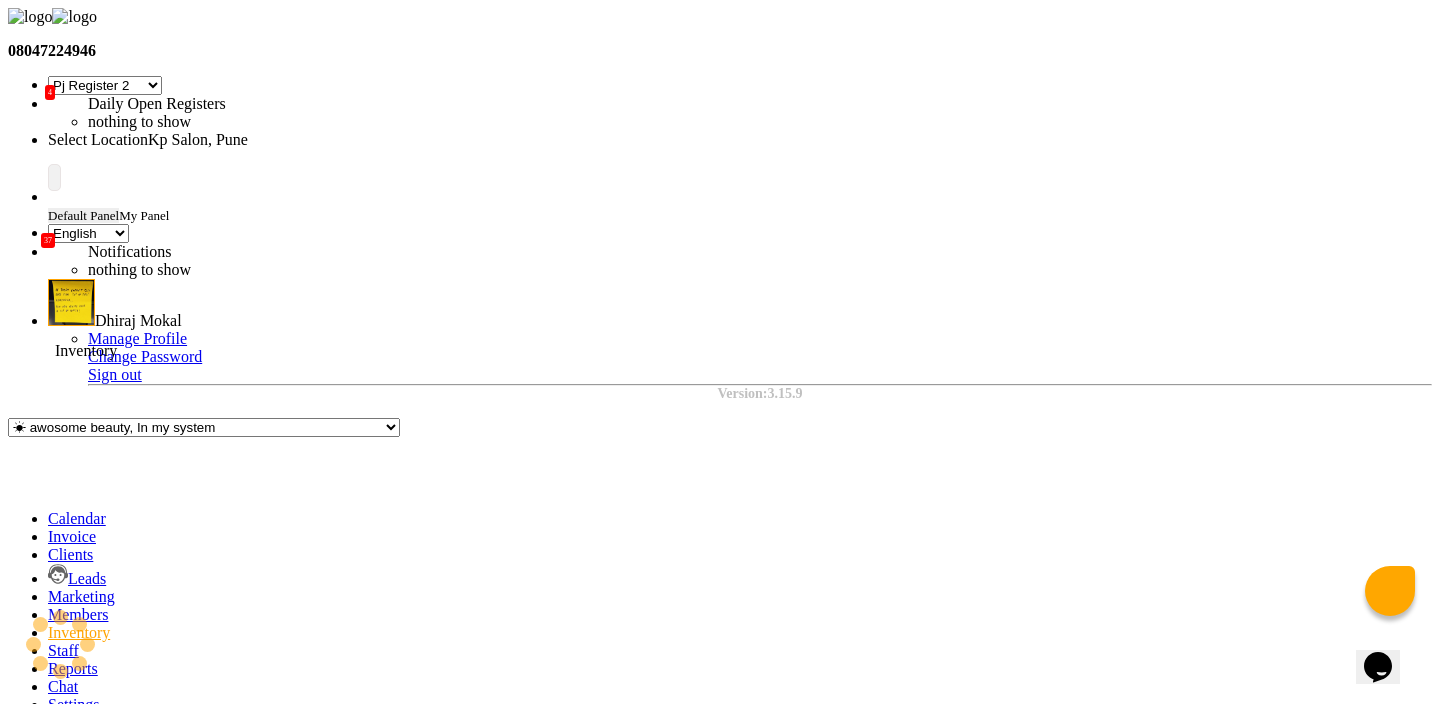 select 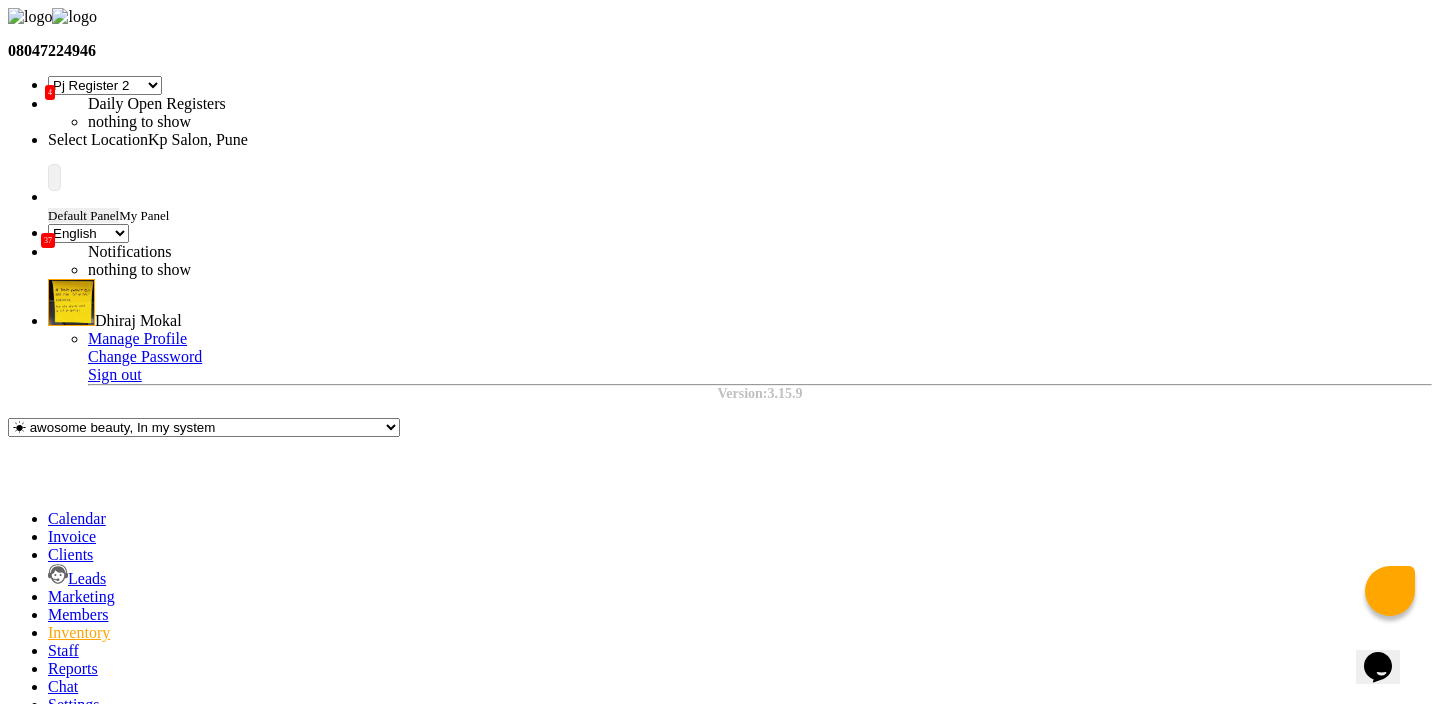 click on "Add Product" 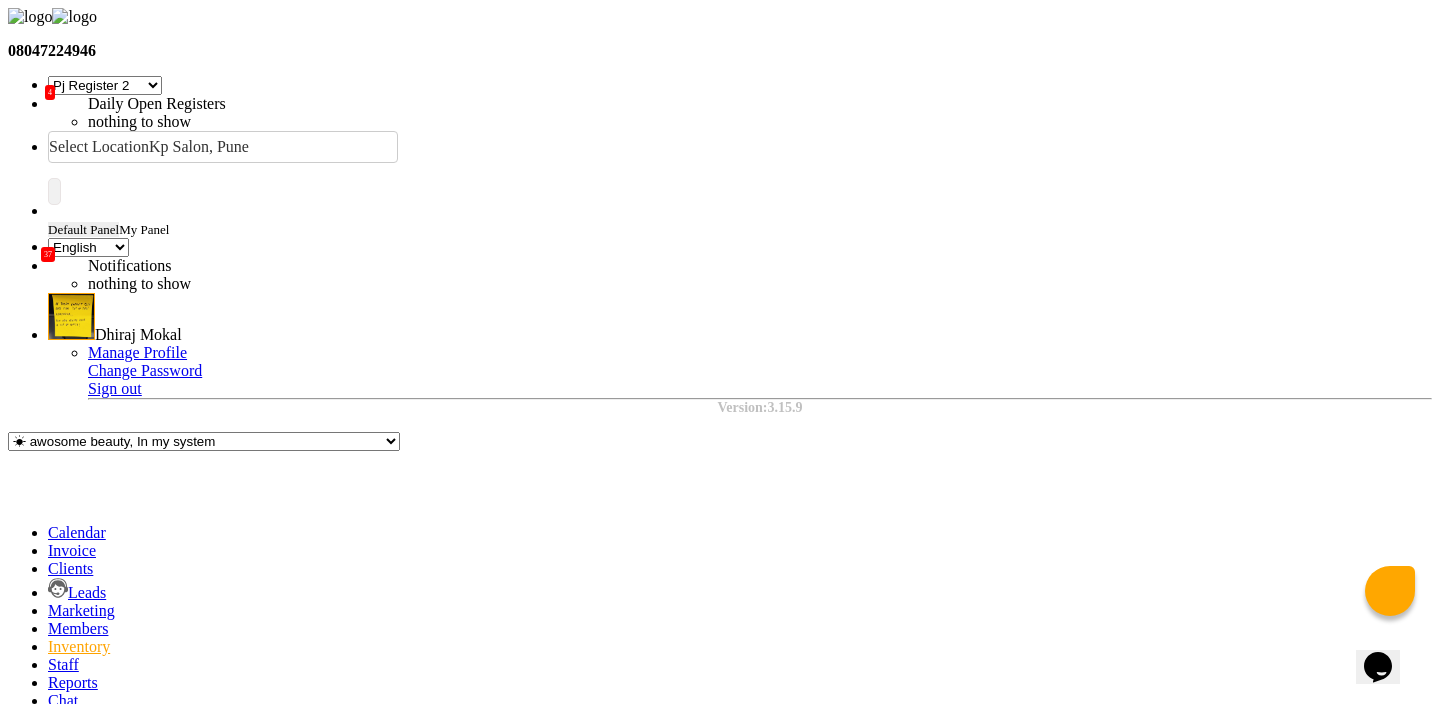 click on "Select Type Both Retail Consumable" 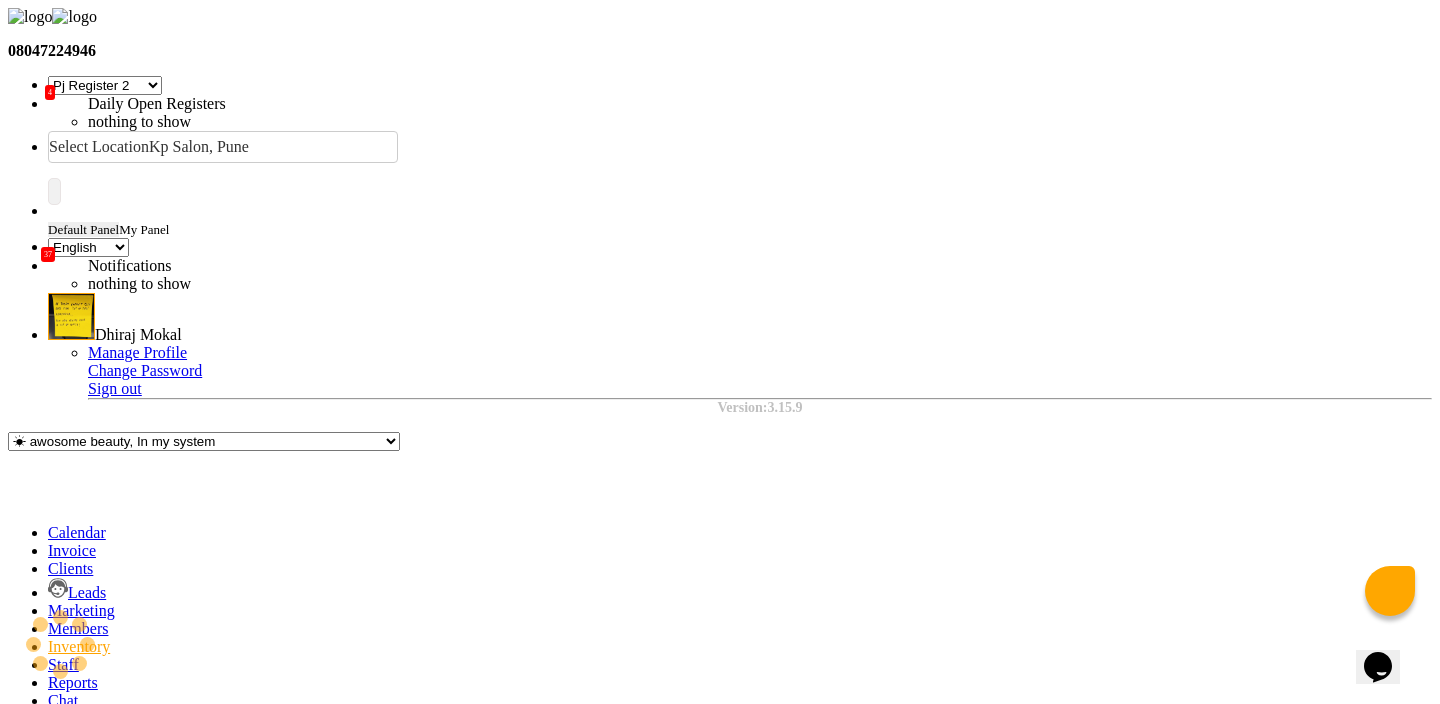 type on "2000" 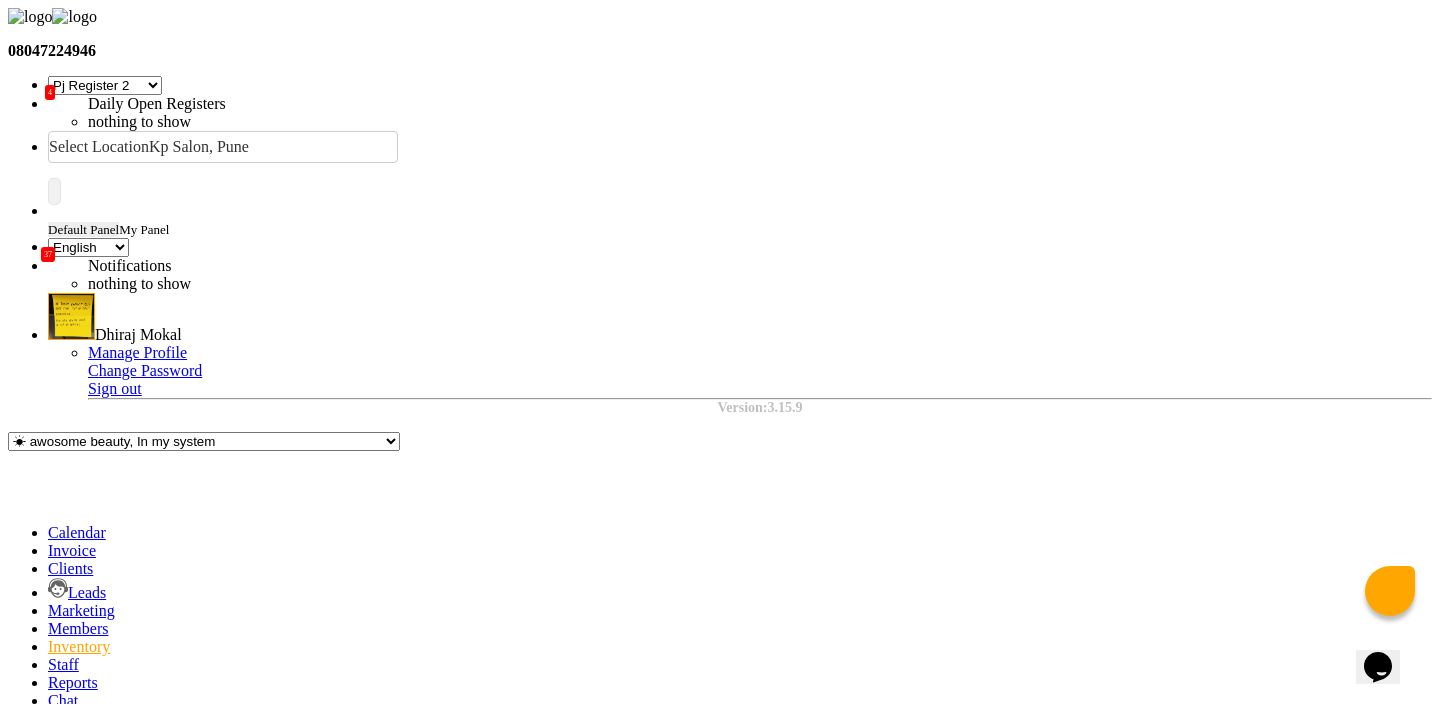 type on "10" 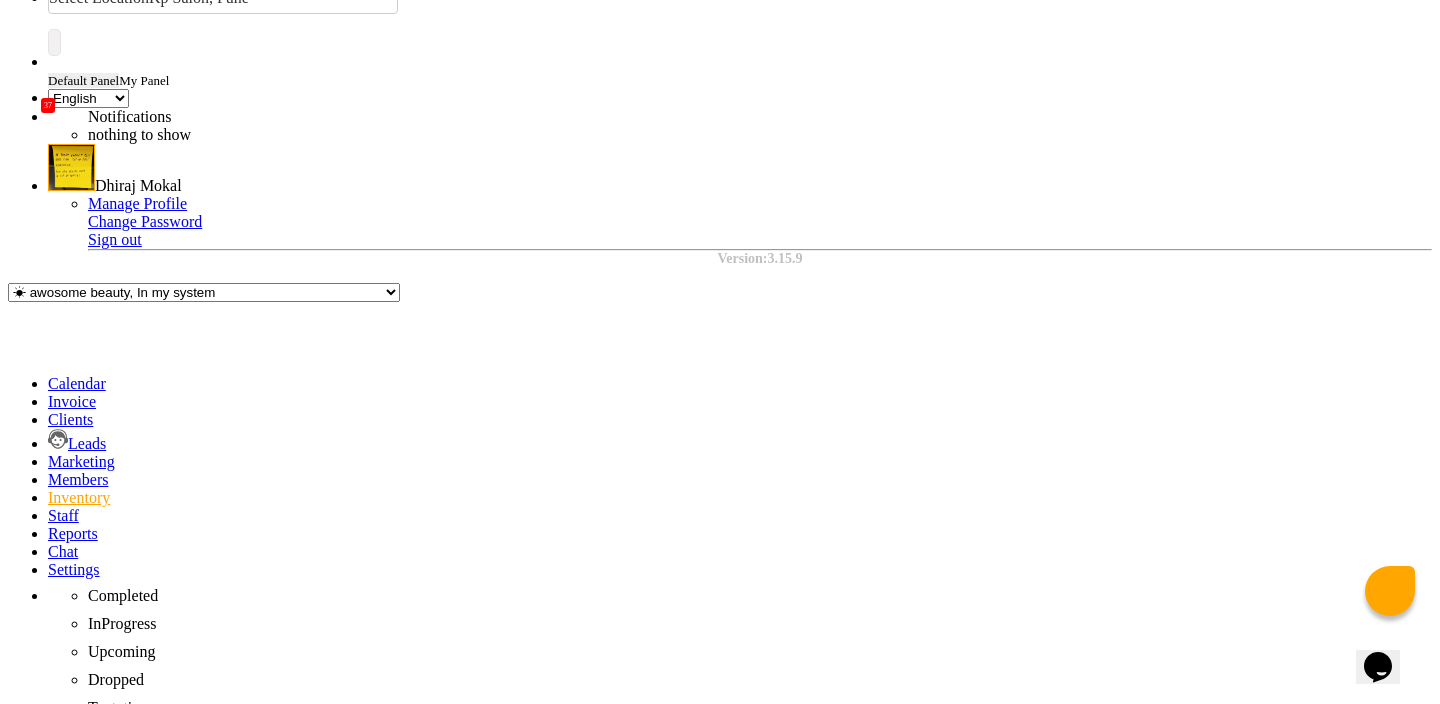 scroll, scrollTop: 147, scrollLeft: 0, axis: vertical 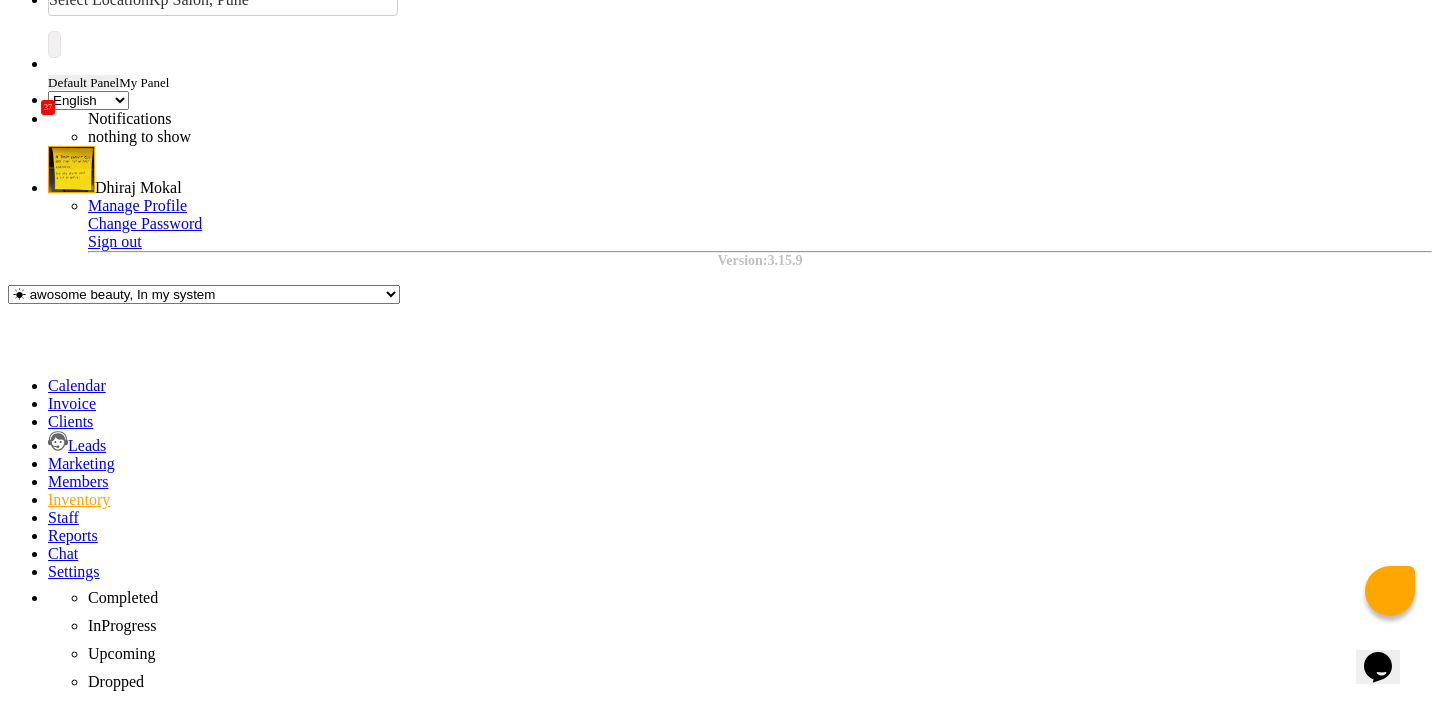 type on "100" 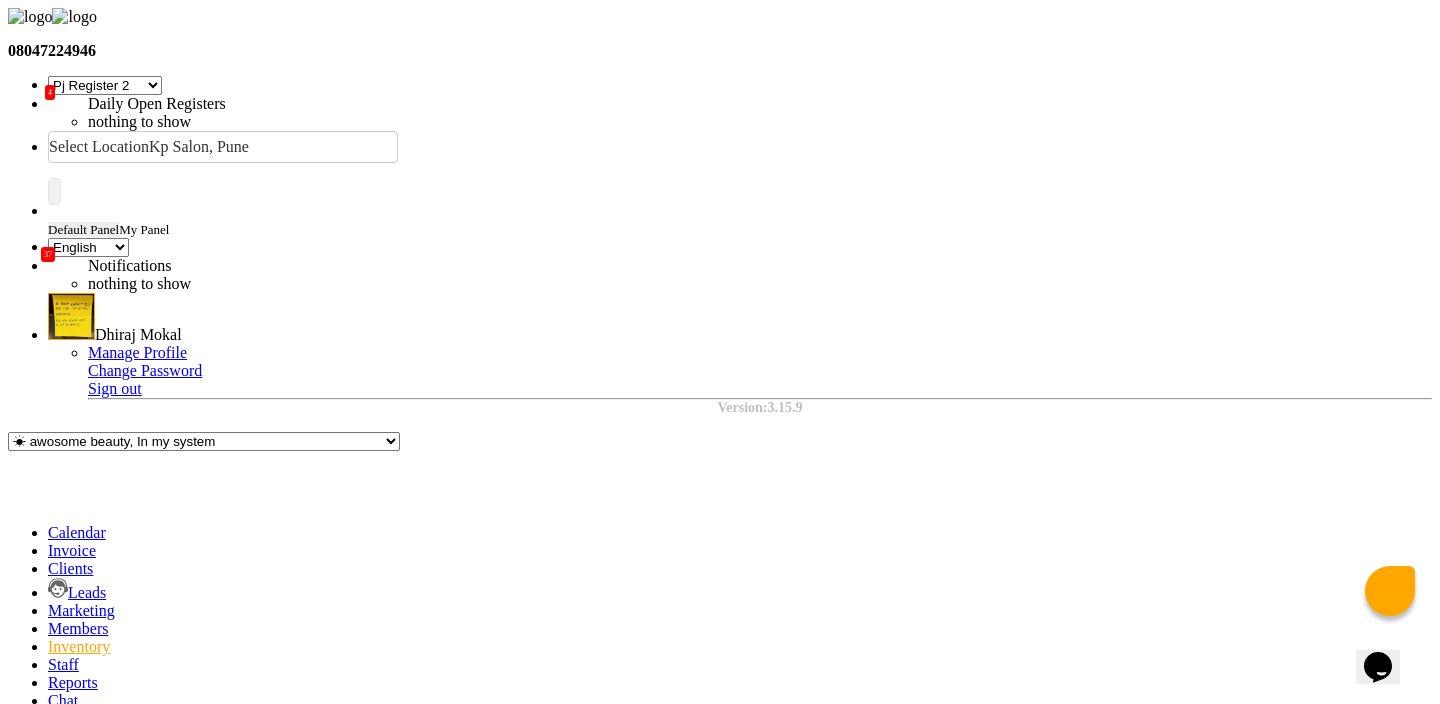 click on "Add Product" 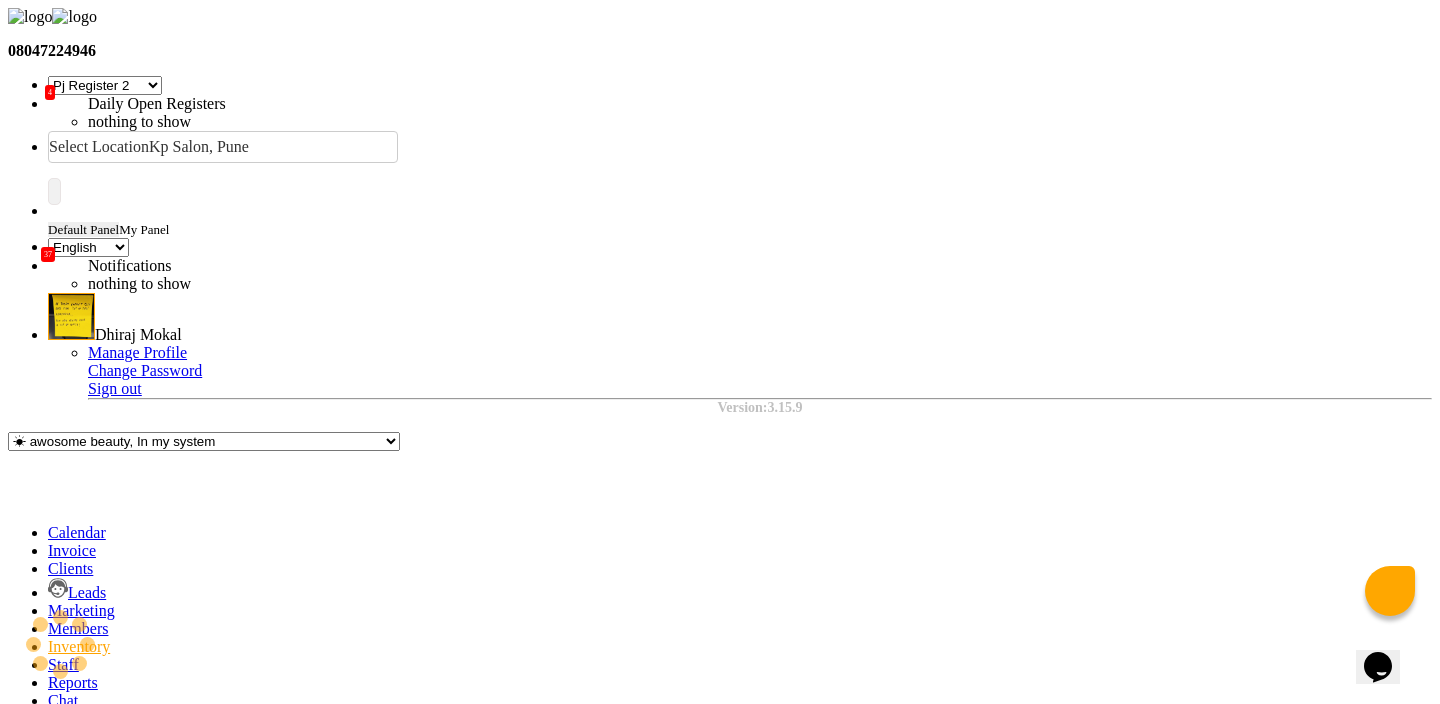 click on "pc" at bounding box center [720, 1498] 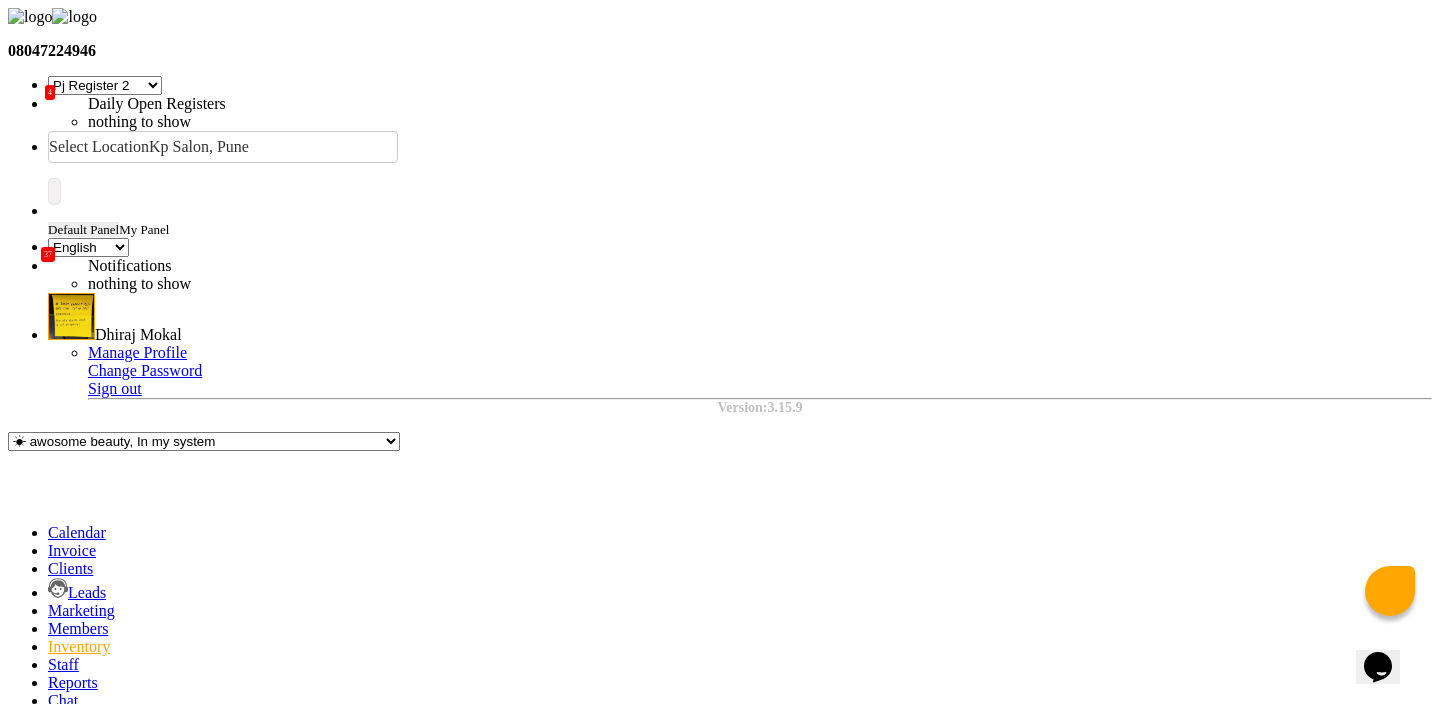 scroll, scrollTop: 0, scrollLeft: 0, axis: both 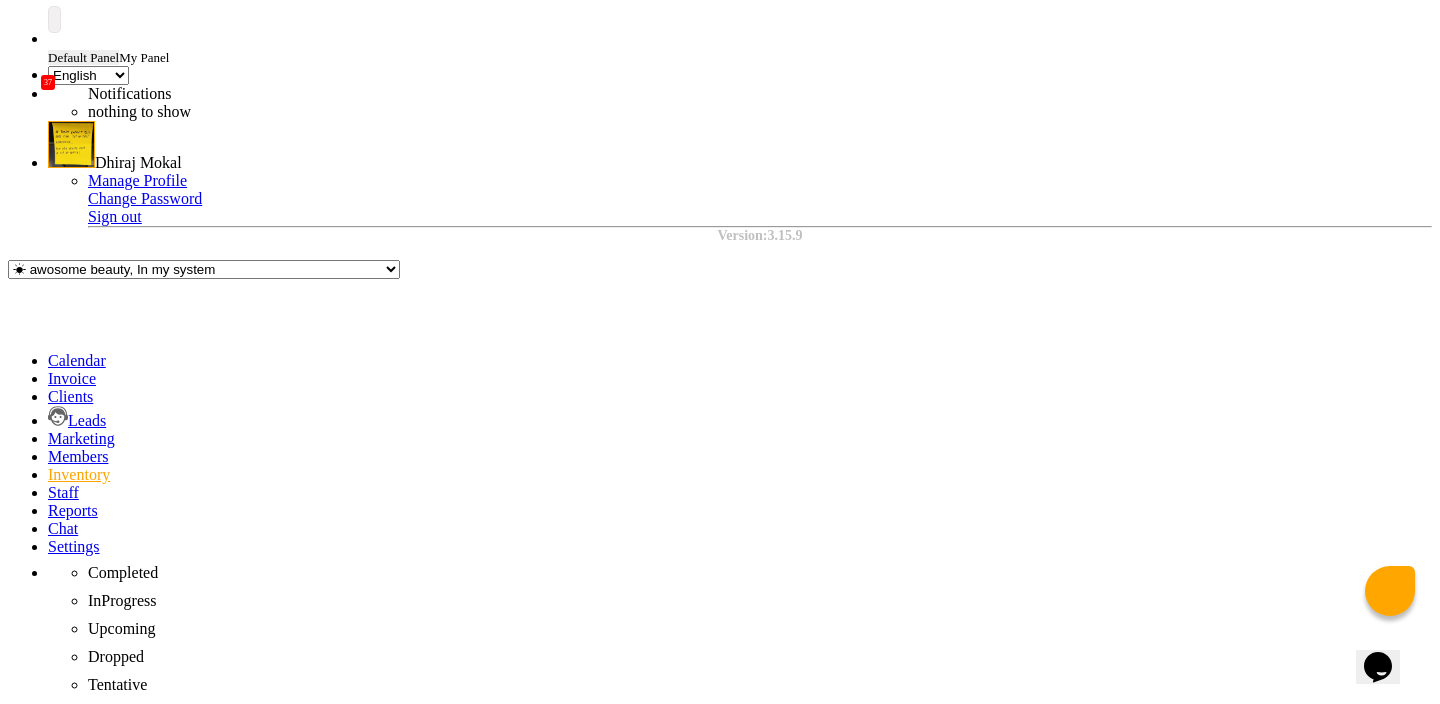 click on "Save" 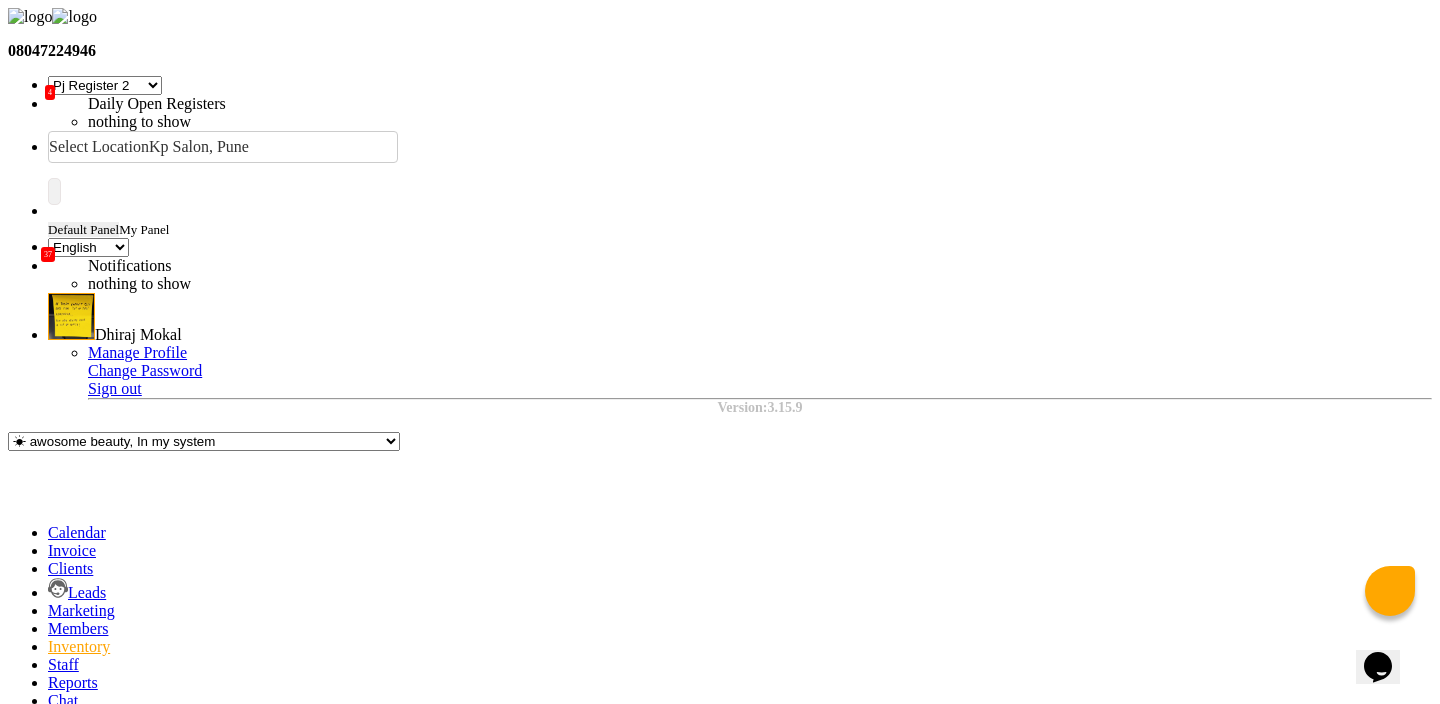 click on "Add Product" 